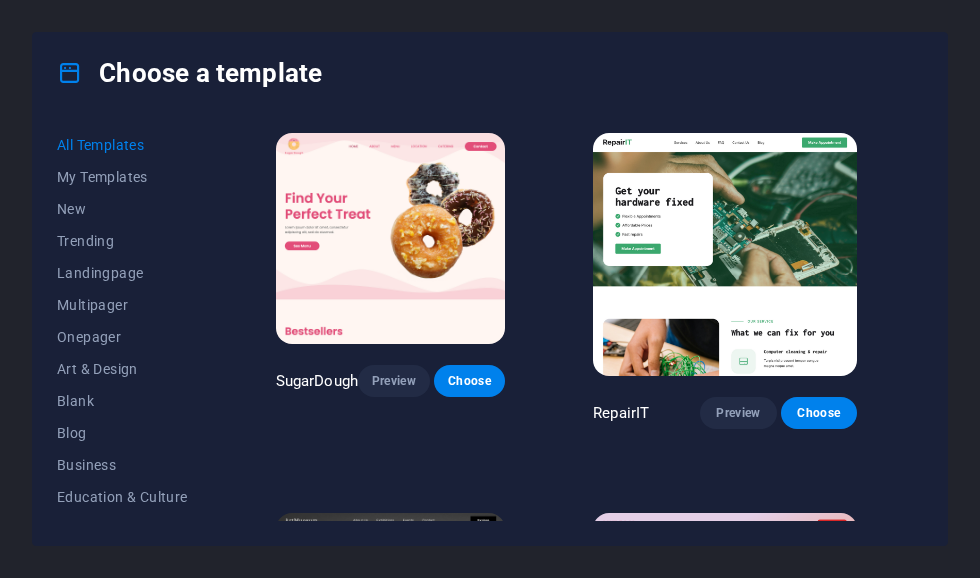 scroll, scrollTop: 0, scrollLeft: 0, axis: both 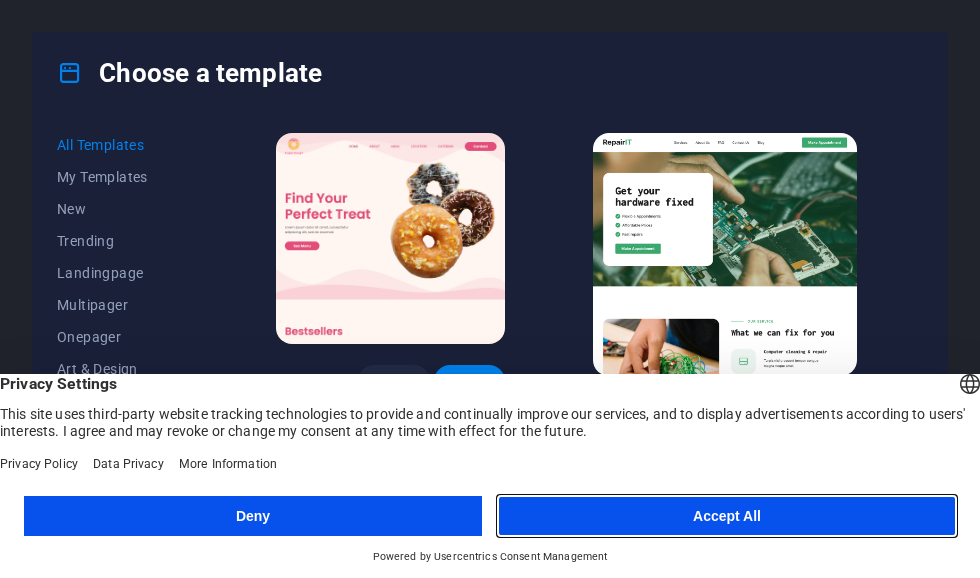 click on "Accept All" at bounding box center [727, 516] 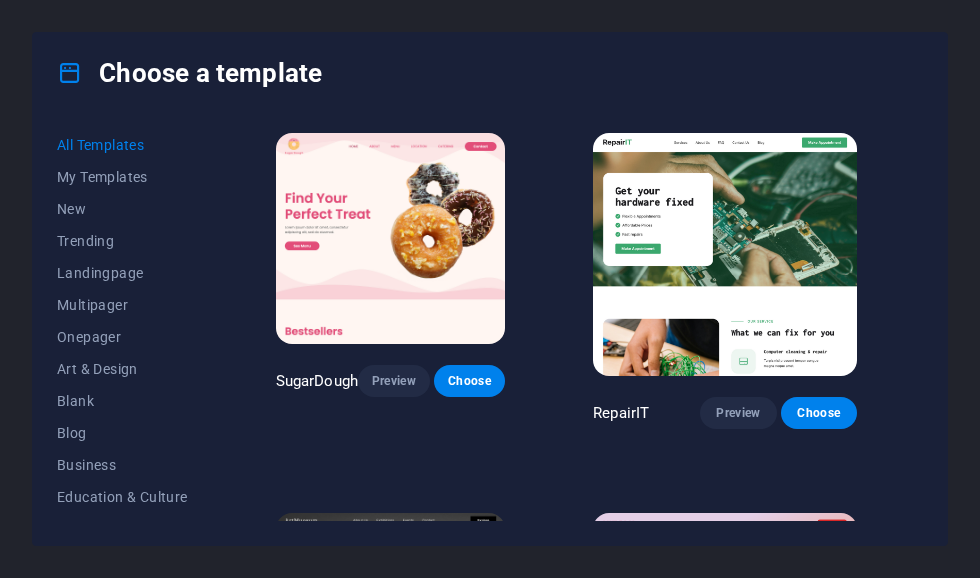 click on "Landingpage" at bounding box center (122, 273) 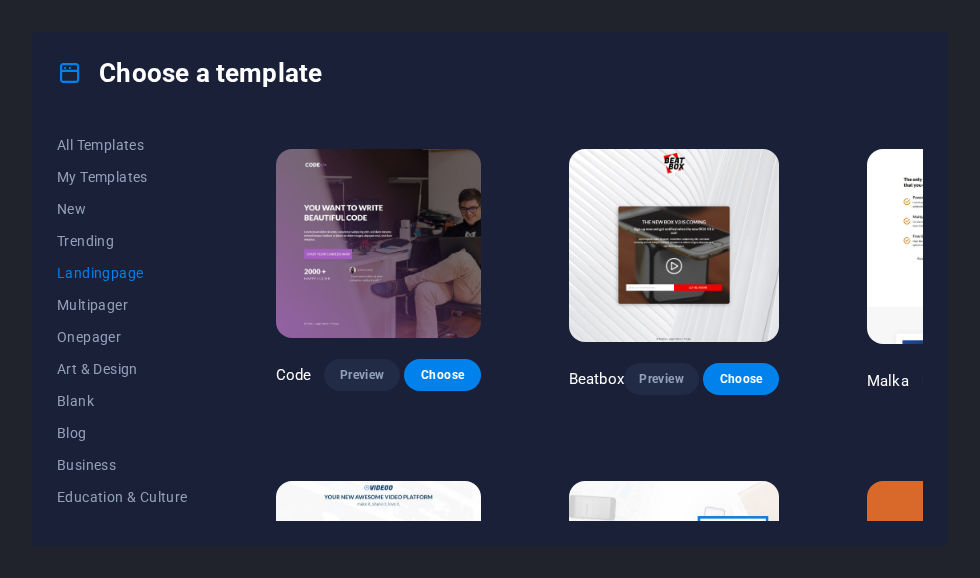 scroll, scrollTop: 316, scrollLeft: 0, axis: vertical 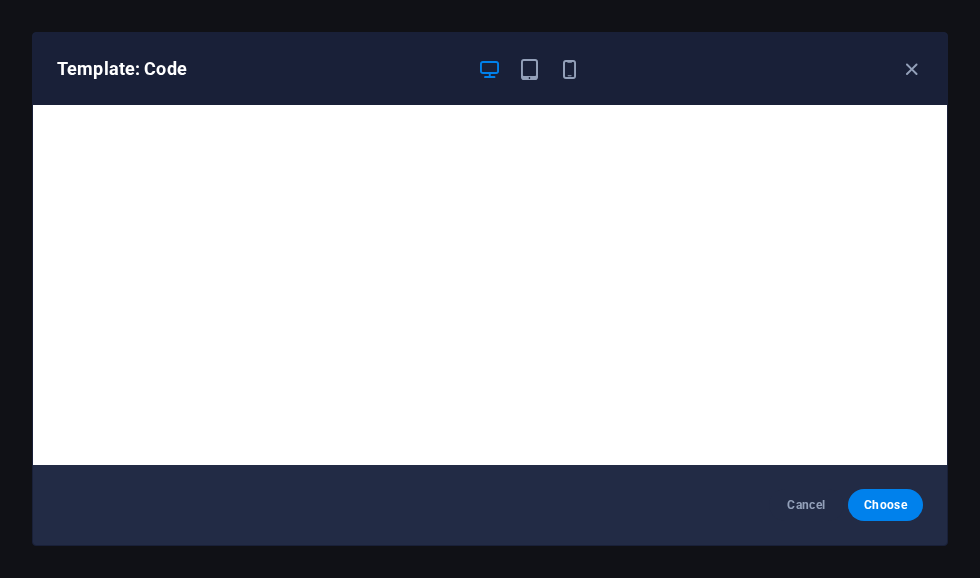 click on "Cancel" at bounding box center [806, 505] 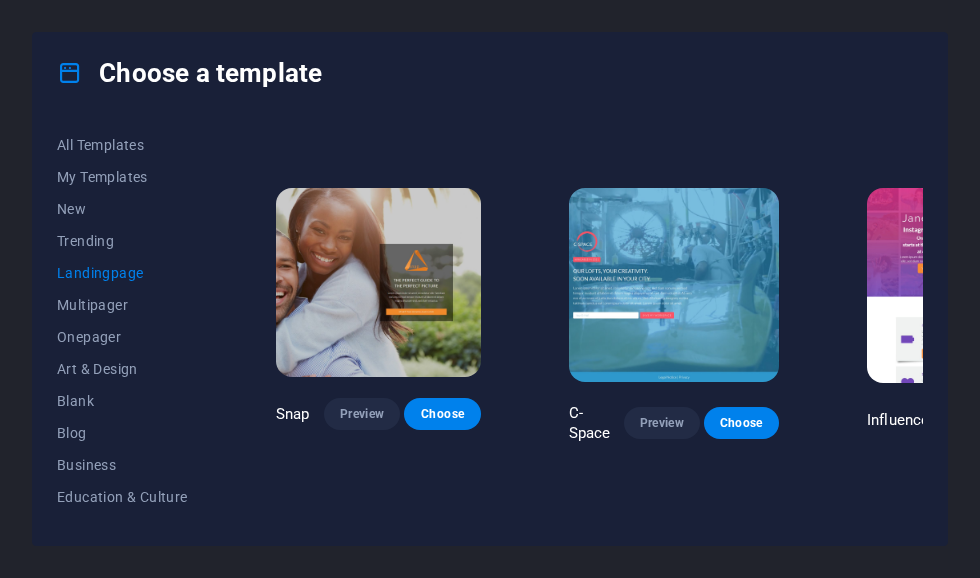 scroll, scrollTop: 1273, scrollLeft: 0, axis: vertical 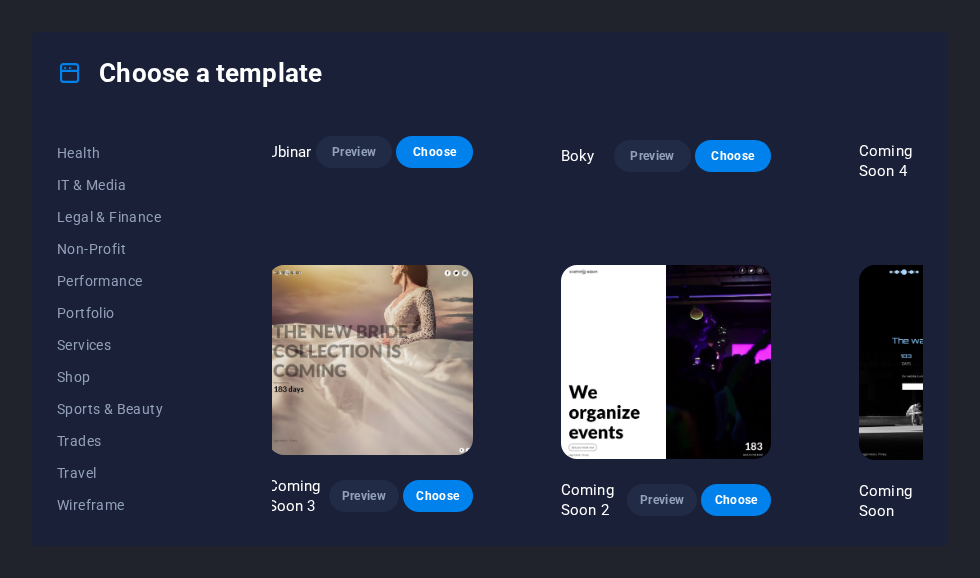 click on "Klank Preview Choose Culture Preview Choose Phonic Preview Choose Code Preview Choose Beatbox Preview Choose Malka Preview Choose Videoo Preview Choose Advanced Preview Choose Pets Preview Choose Athletics Preview Choose Driven Preview Choose Note Preview Choose Snap Preview Choose C-Space Preview Choose Influencer Preview Choose Creator Preview Choose Nest Preview Choose Schooler Preview Choose Sales Kit Preview Choose LeadER Preview Choose Catch Preview Choose Ubinar Preview Choose Boky Preview Choose Coming Soon 4 Preview Choose Coming Soon 3 Preview Choose Coming Soon 2 Preview Choose Coming Soon Preview Choose" at bounding box center (614, -945) 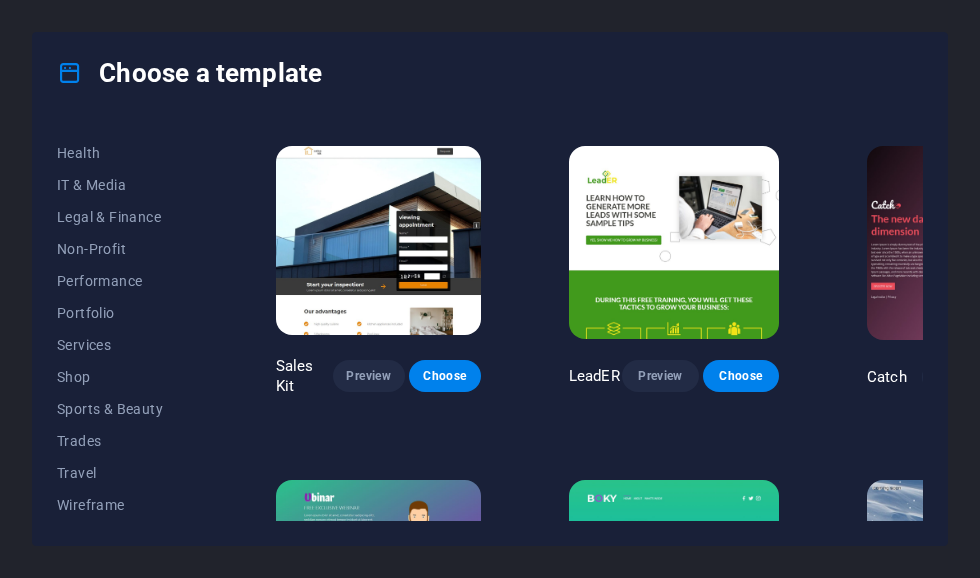 scroll, scrollTop: 1986, scrollLeft: 0, axis: vertical 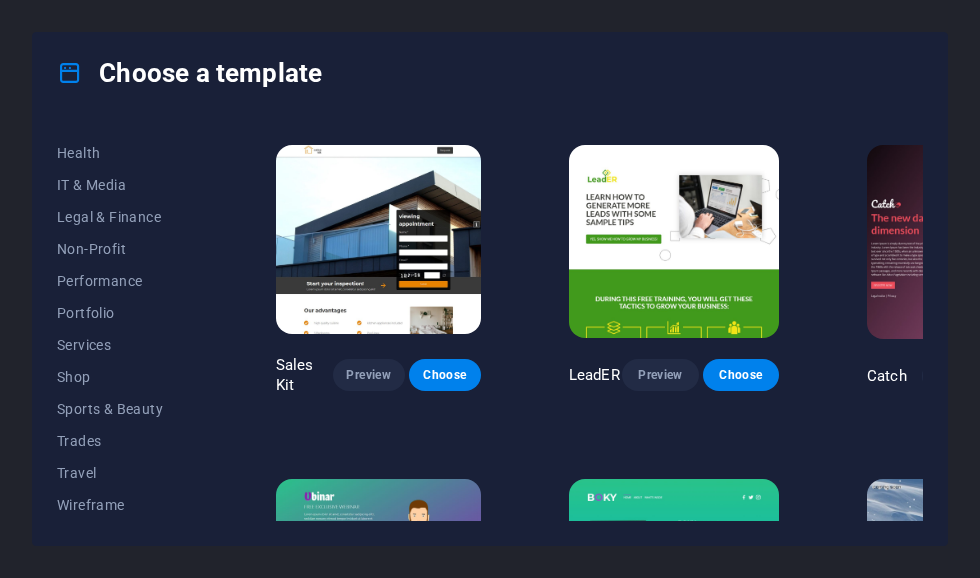 click on "Services" at bounding box center [122, 345] 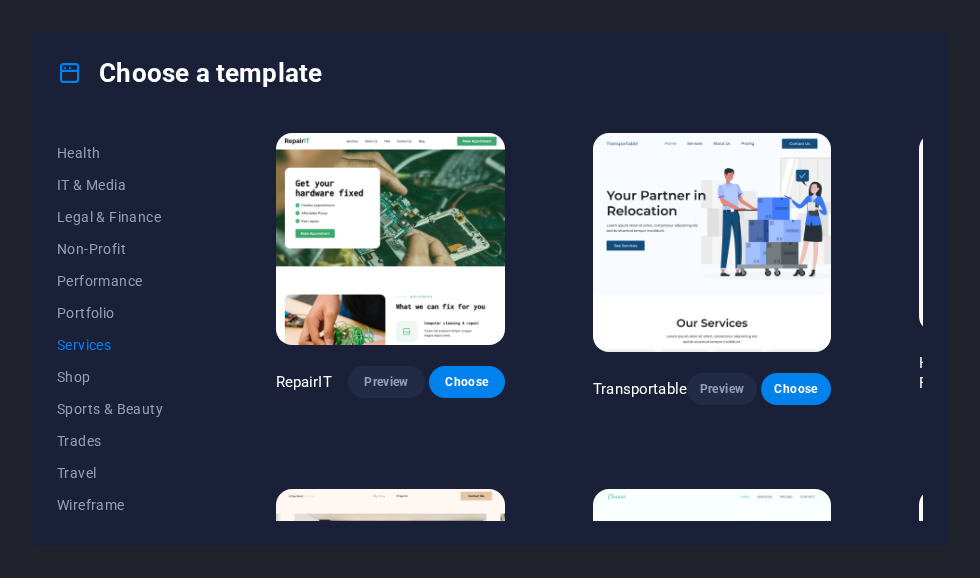 scroll, scrollTop: 0, scrollLeft: 0, axis: both 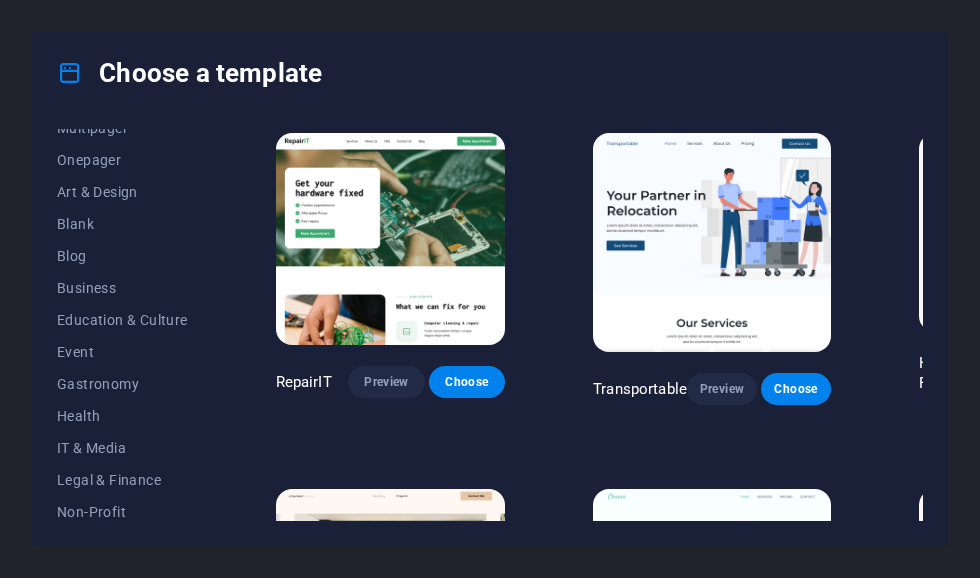click on "Education & Culture" at bounding box center [122, 320] 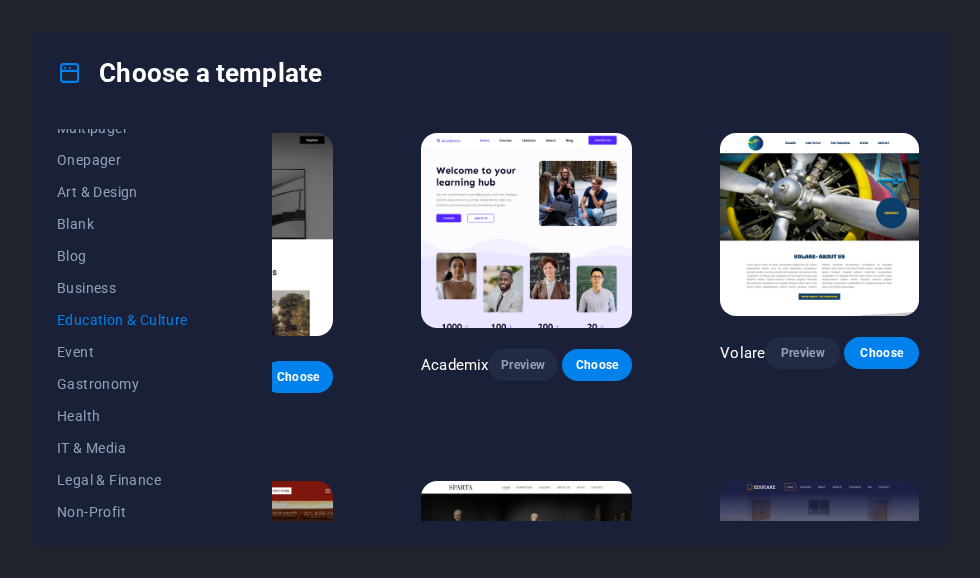 scroll, scrollTop: 0, scrollLeft: 163, axis: horizontal 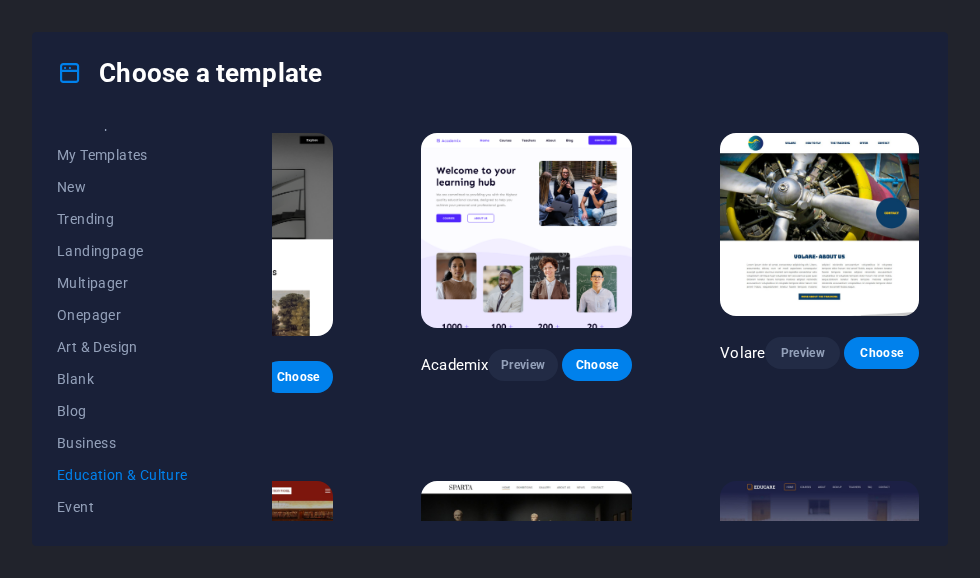 click on "Onepager" at bounding box center (122, 315) 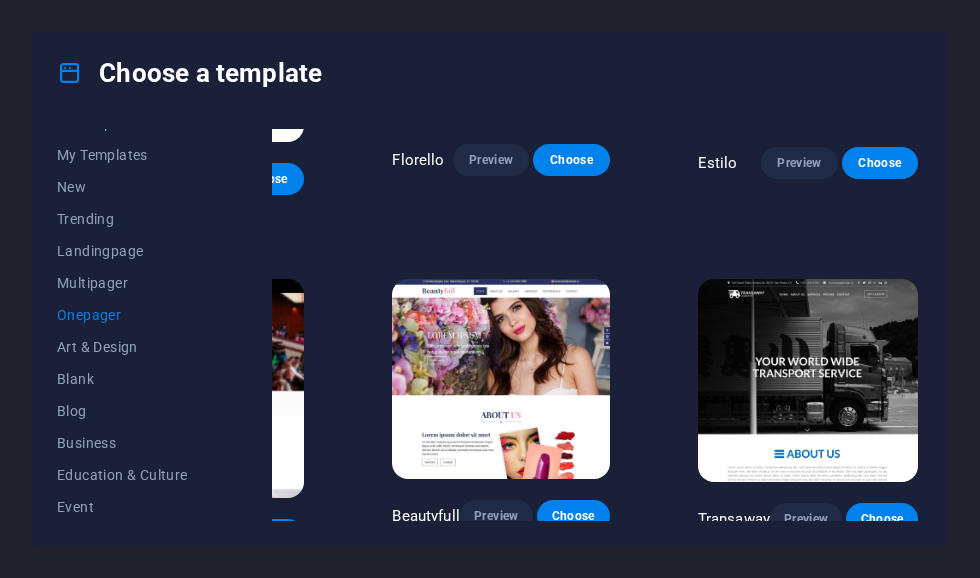 scroll, scrollTop: 7355, scrollLeft: 209, axis: both 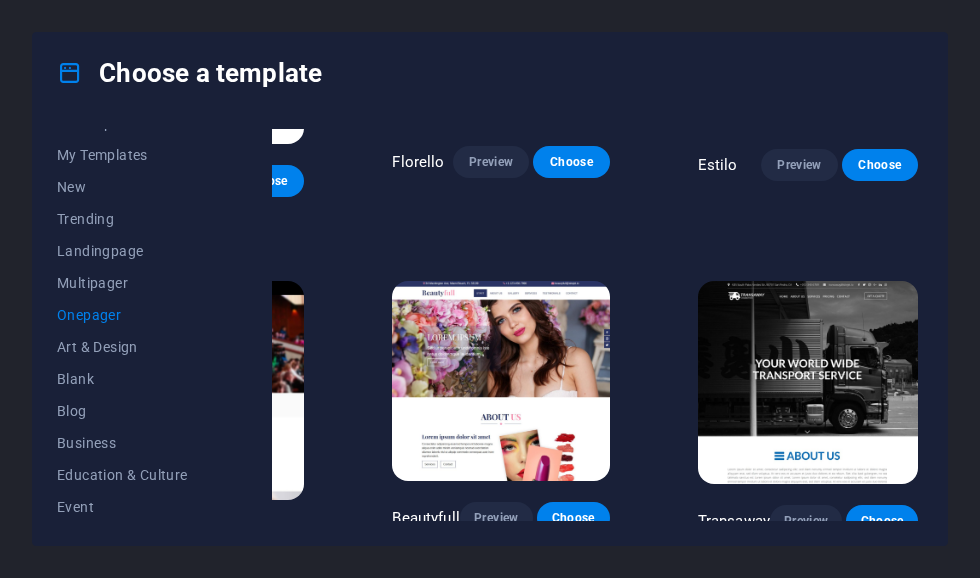 click on "Multipager" at bounding box center (122, 283) 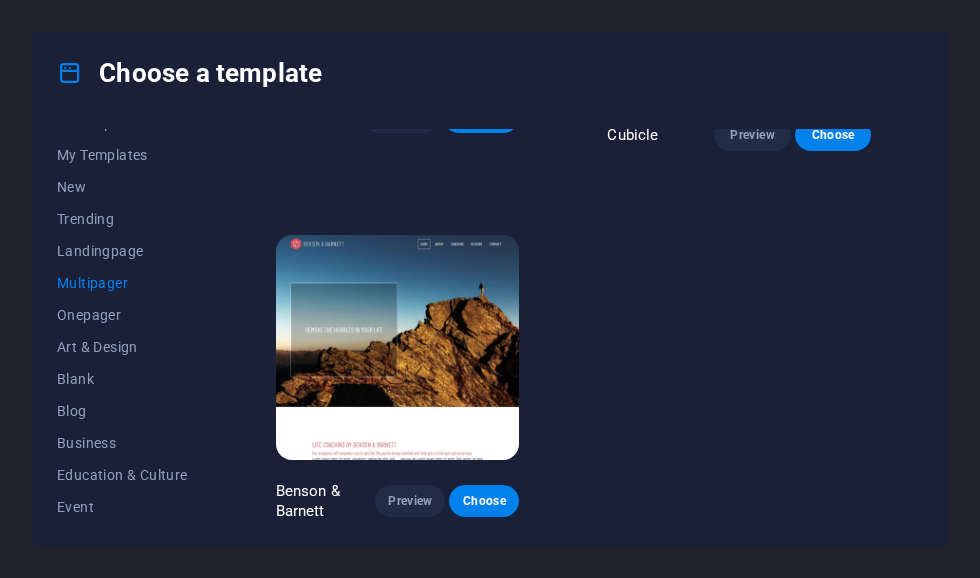 scroll, scrollTop: 8661, scrollLeft: 0, axis: vertical 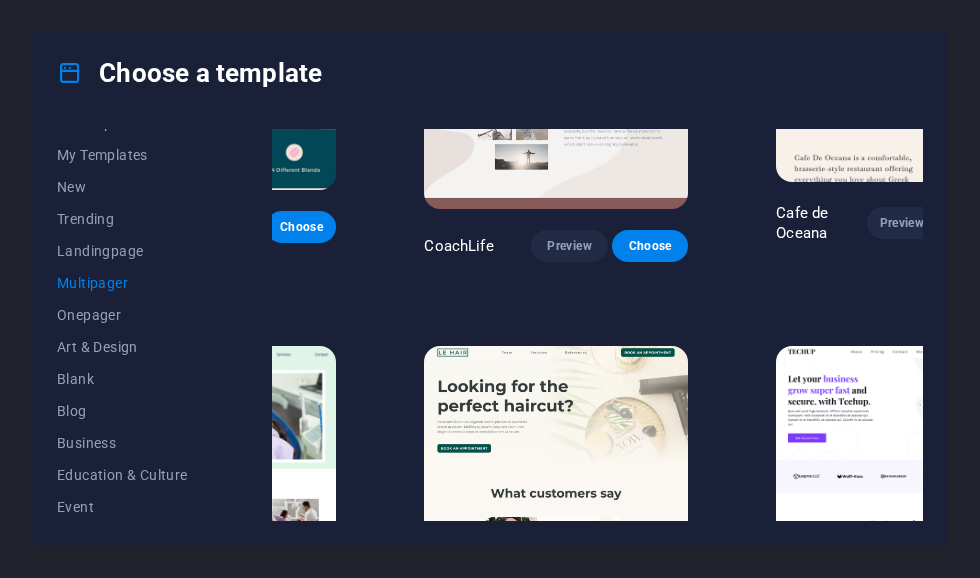 click on "Landingpage" at bounding box center (122, 251) 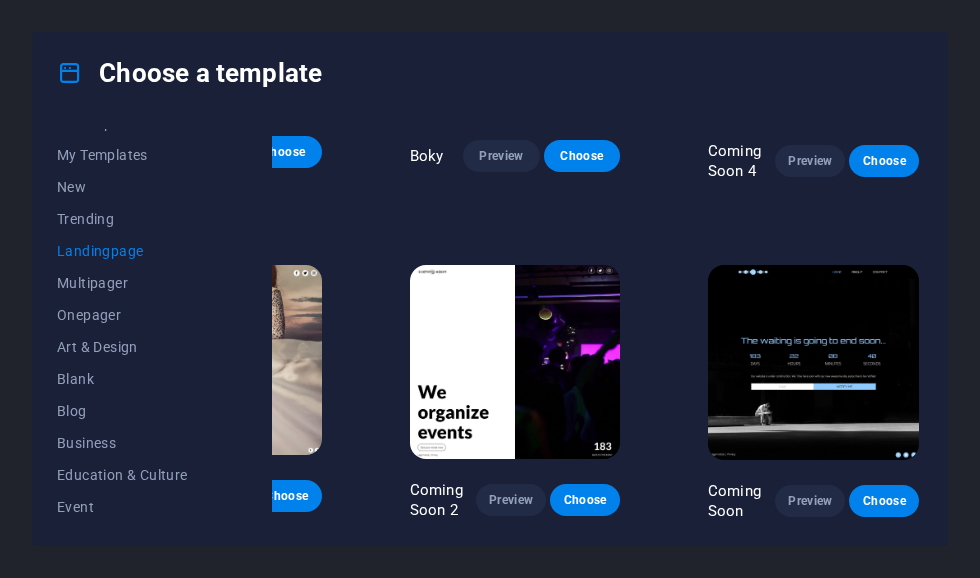 scroll, scrollTop: 2541, scrollLeft: 159, axis: both 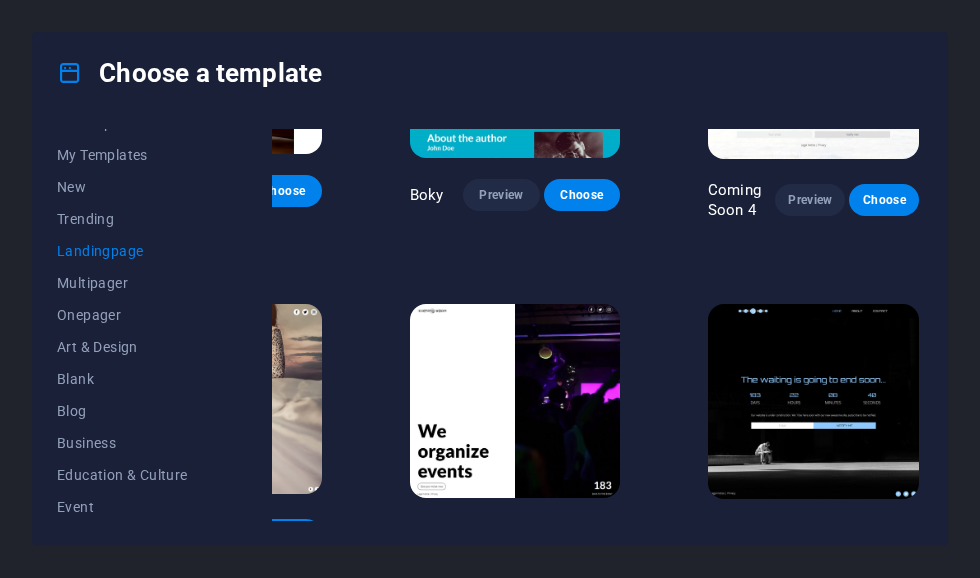 click on "New" at bounding box center (122, 187) 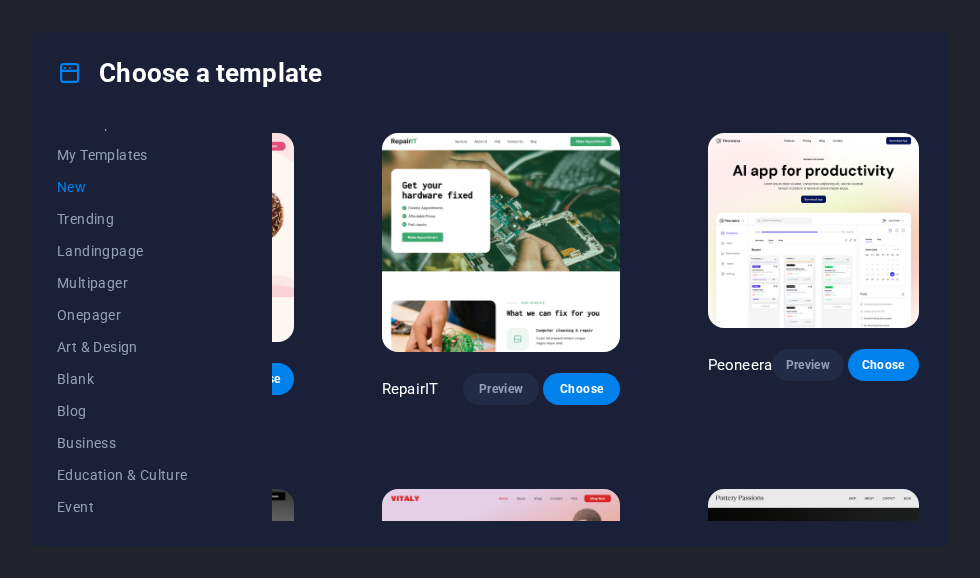 scroll, scrollTop: 0, scrollLeft: 210, axis: horizontal 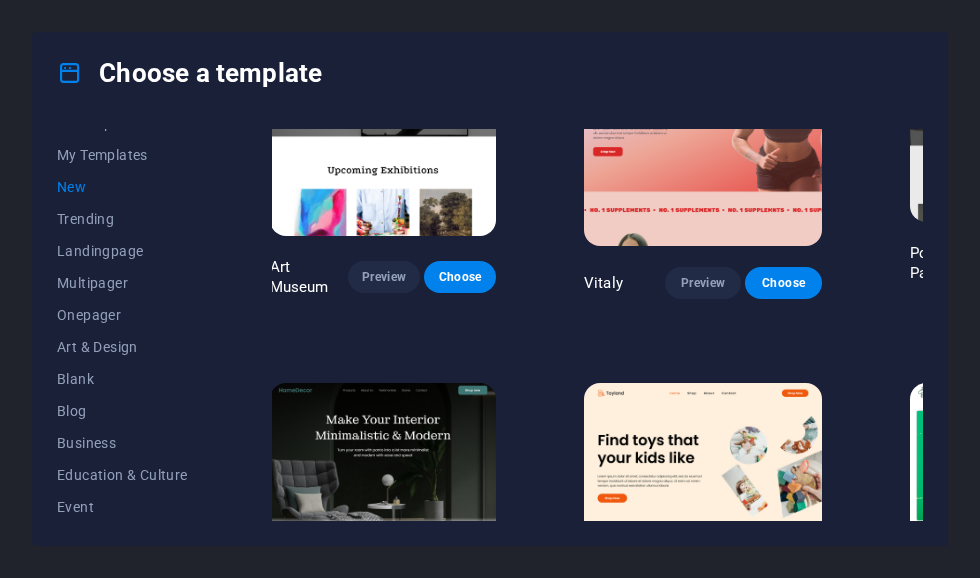 click on "All Templates My Templates New Trending Landingpage Multipager Onepager Art & Design Blank Blog Business Education & Culture Event Gastronomy Health IT & Media Legal & Finance Non-Profit Performance Portfolio Services Shop Sports & Beauty Trades Travel Wireframe SugarDough Preview Choose RepairIT Preview Choose Peoneera Preview Choose Art Museum Preview Choose Vitaly Preview Choose Pottery Passions Preview Choose Home Decor Preview Choose Toyland Preview Choose Pet Shop Preview Choose Wonder Planner Preview Choose Transportable Preview Choose S&L Preview Choose WePaint Preview Choose Eco-Con Preview Choose MeetUp Preview Choose Help & Care Preview Choose Podcaster Preview Choose Academix Preview Choose" at bounding box center [490, 329] 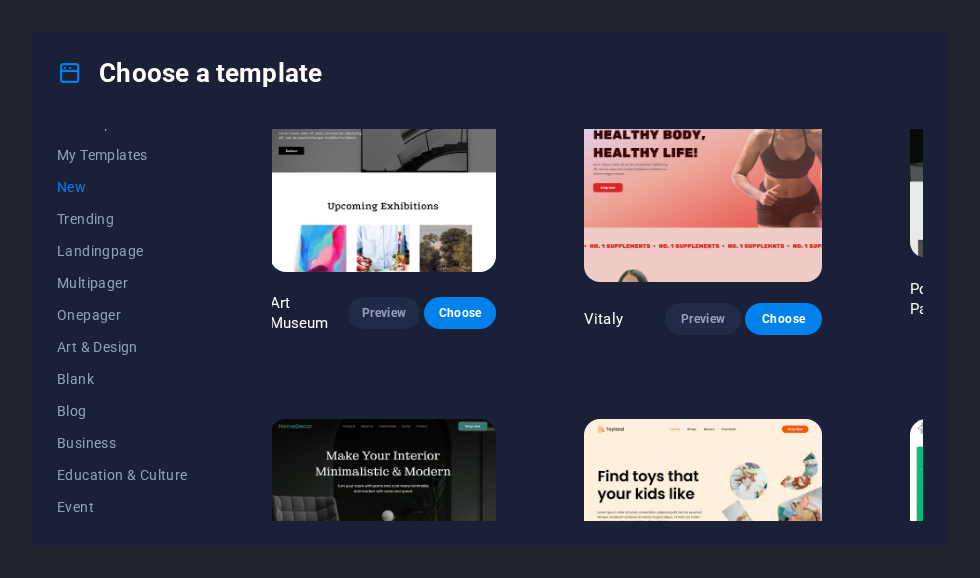 scroll, scrollTop: 0, scrollLeft: 0, axis: both 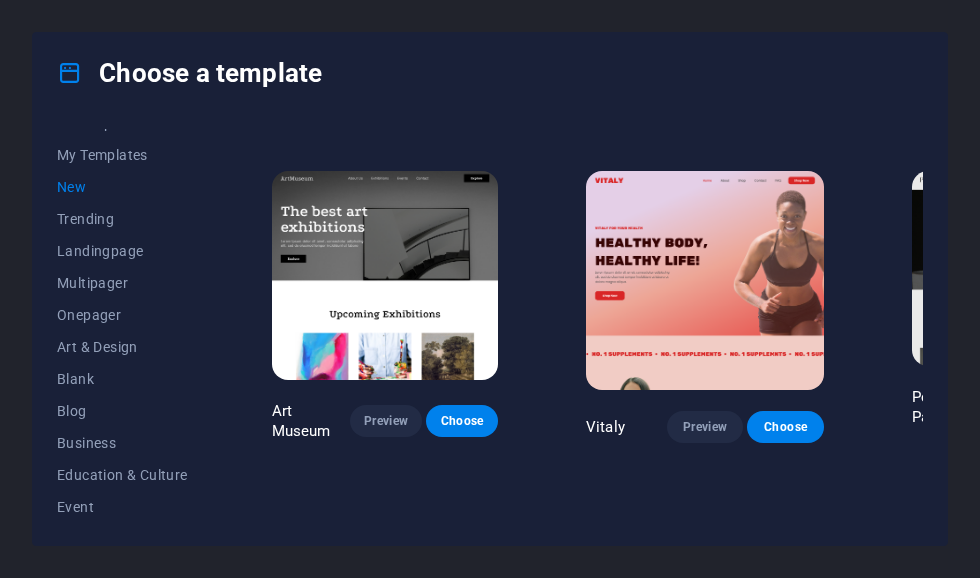click on "My Templates" at bounding box center [122, 155] 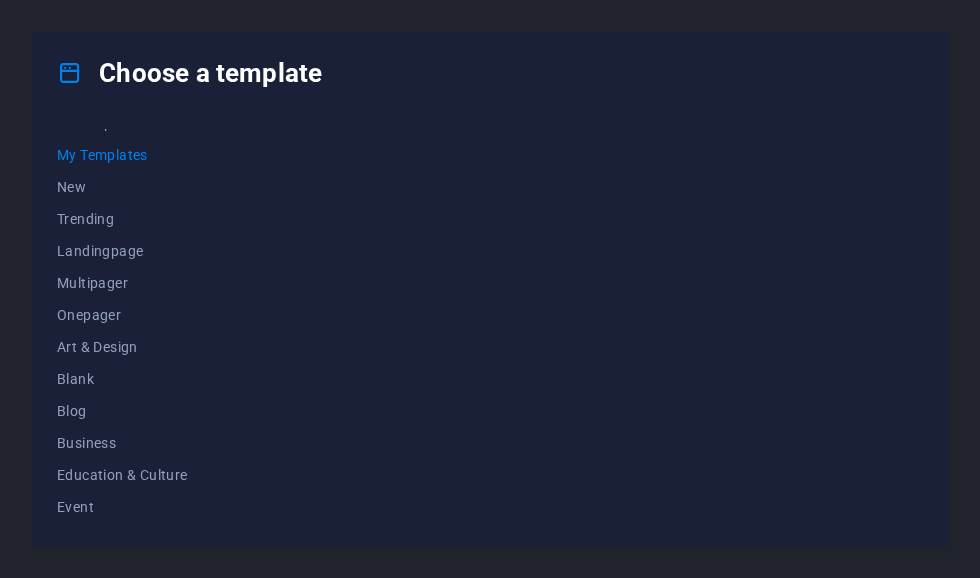 click on "My Templates" at bounding box center [122, 155] 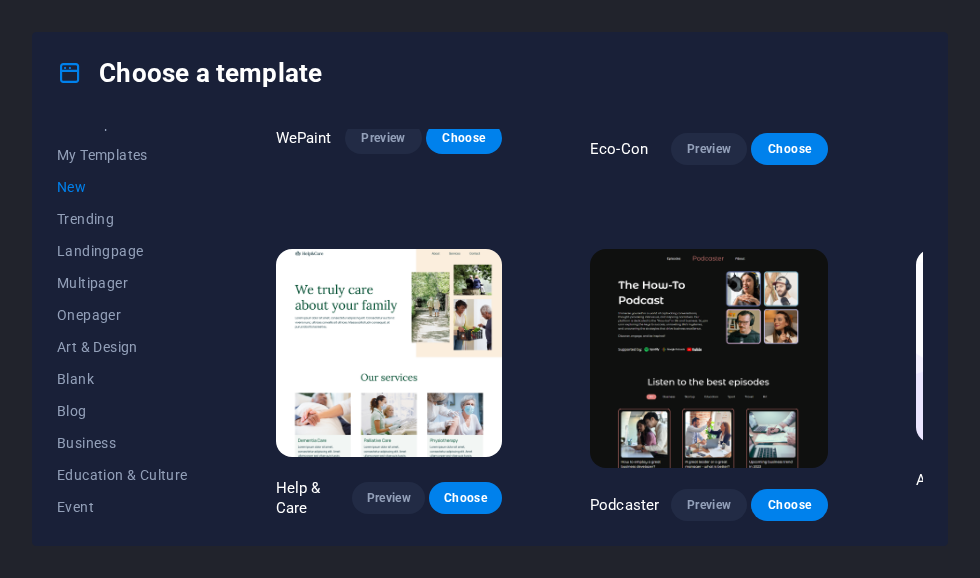 scroll, scrollTop: 1670, scrollLeft: 0, axis: vertical 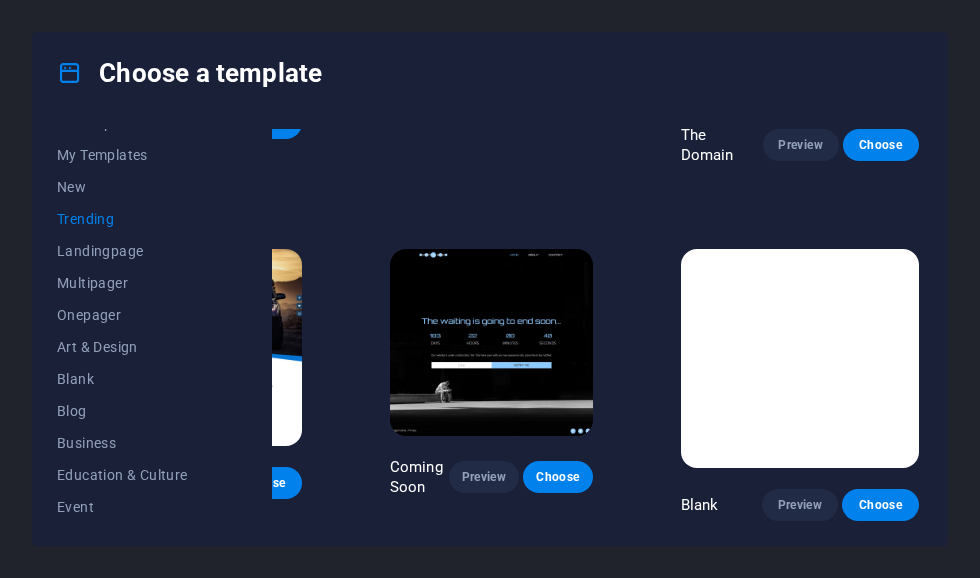 click on "Choose" at bounding box center [880, 505] 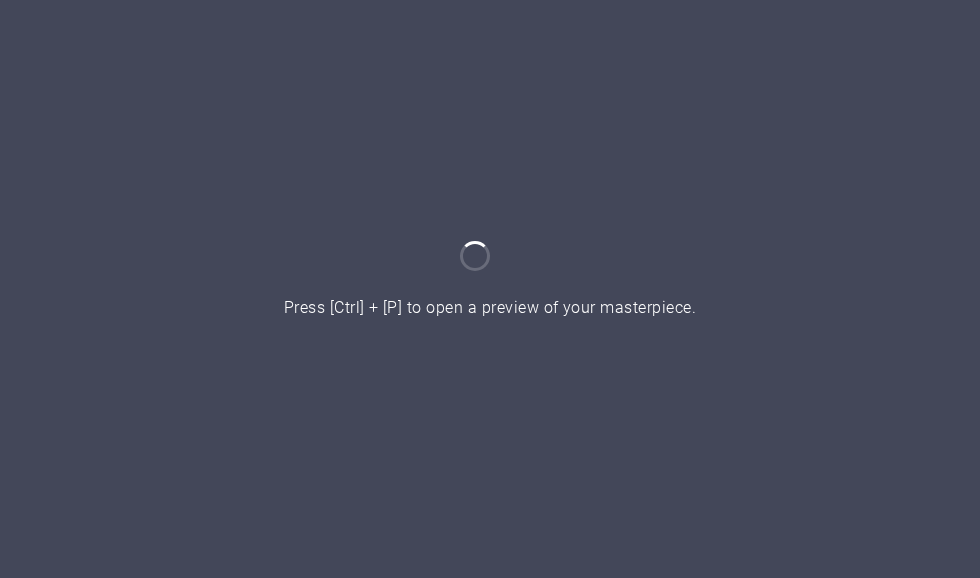 scroll, scrollTop: 0, scrollLeft: 0, axis: both 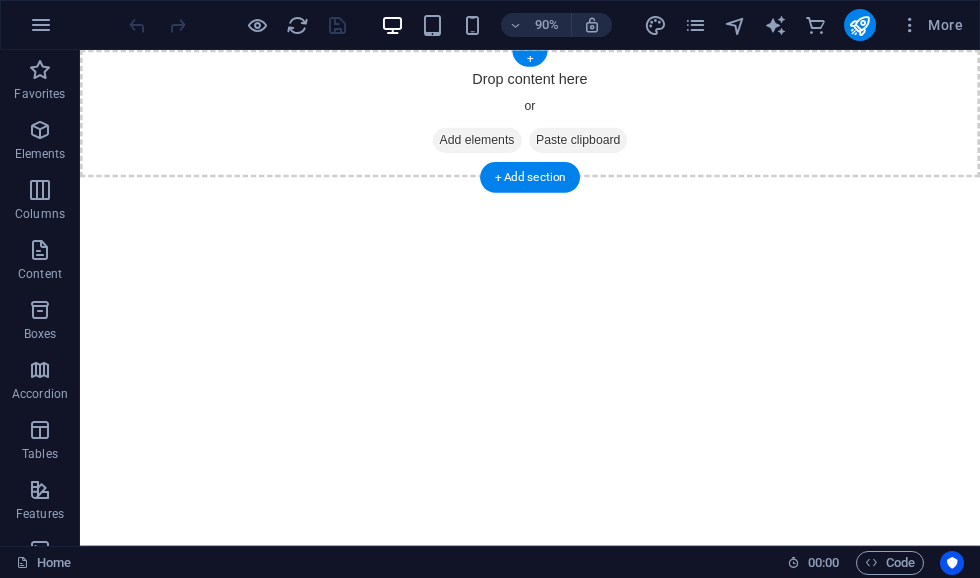 click on "Add elements" at bounding box center [521, 151] 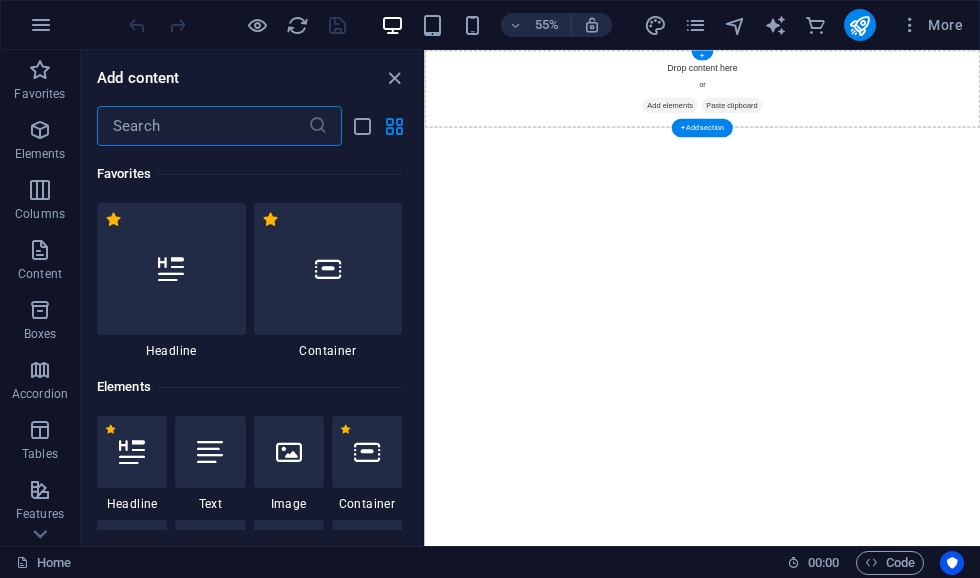 click on "Drop content here or  Add elements  Paste clipboard" at bounding box center (929, 121) 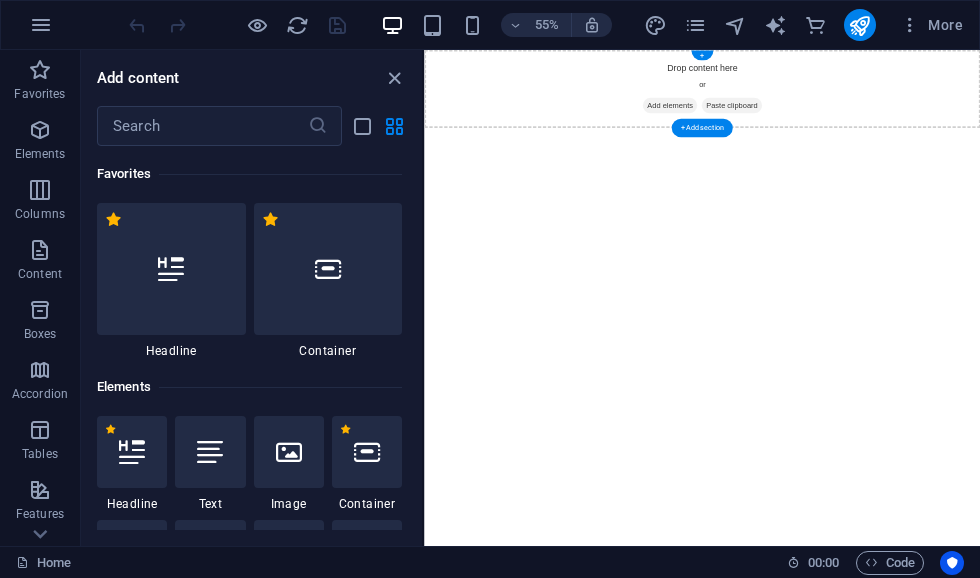 click on "Add elements" at bounding box center (870, 151) 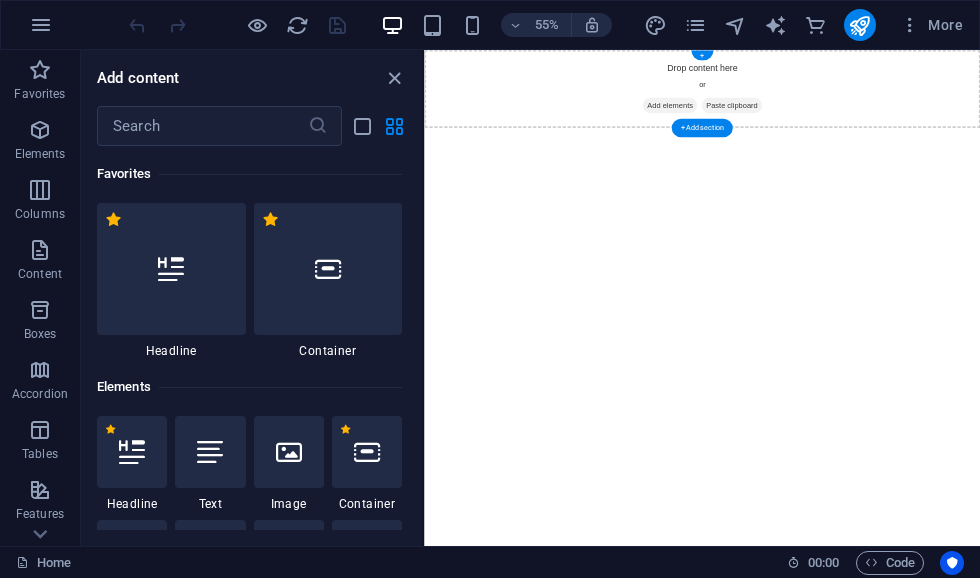 click on "Add elements" at bounding box center [870, 151] 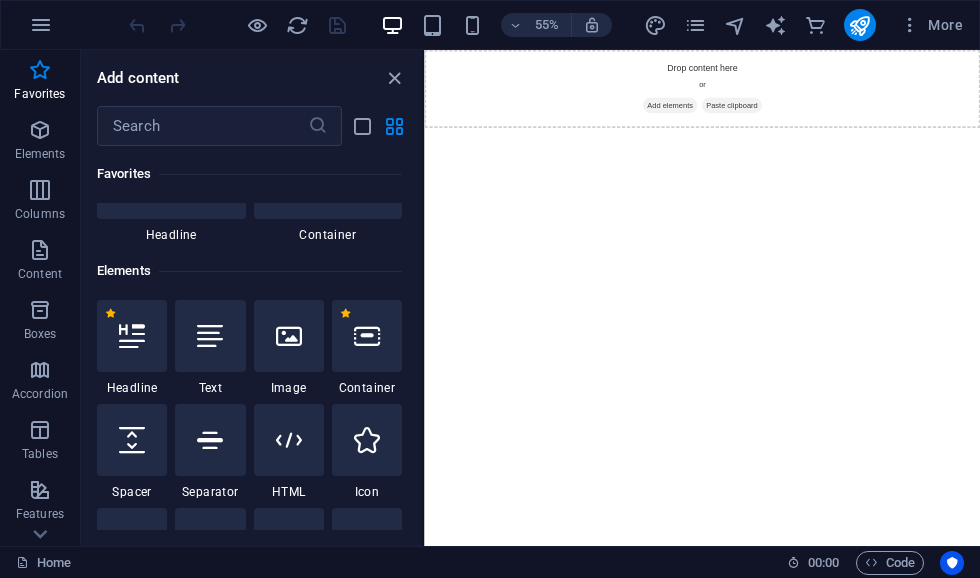 scroll, scrollTop: 99, scrollLeft: 0, axis: vertical 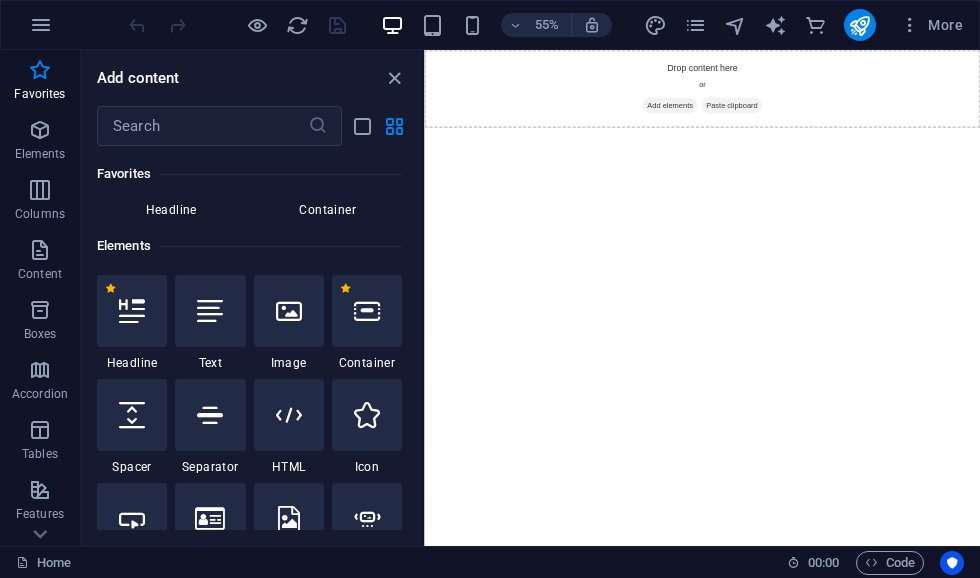 click at bounding box center (289, 311) 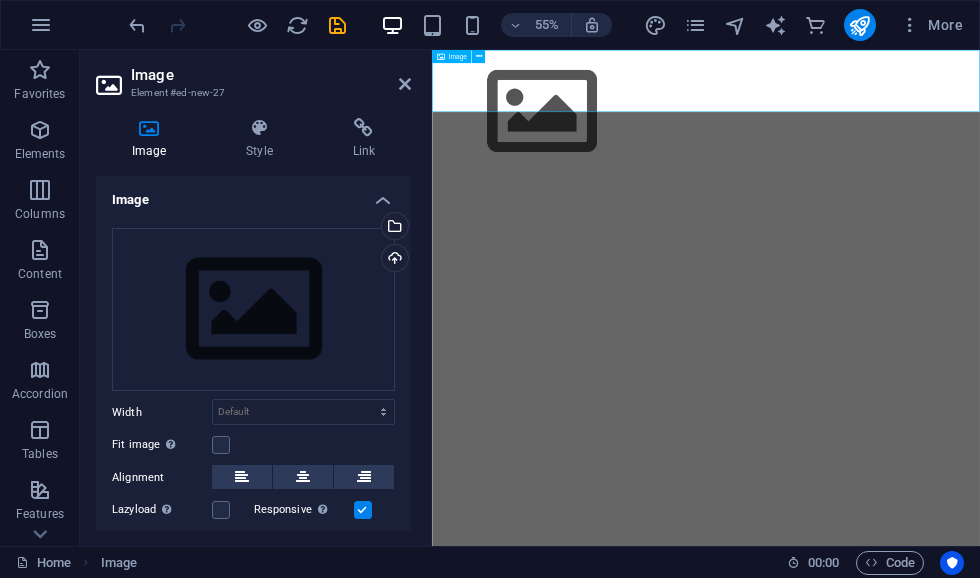 click at bounding box center (930, 162) 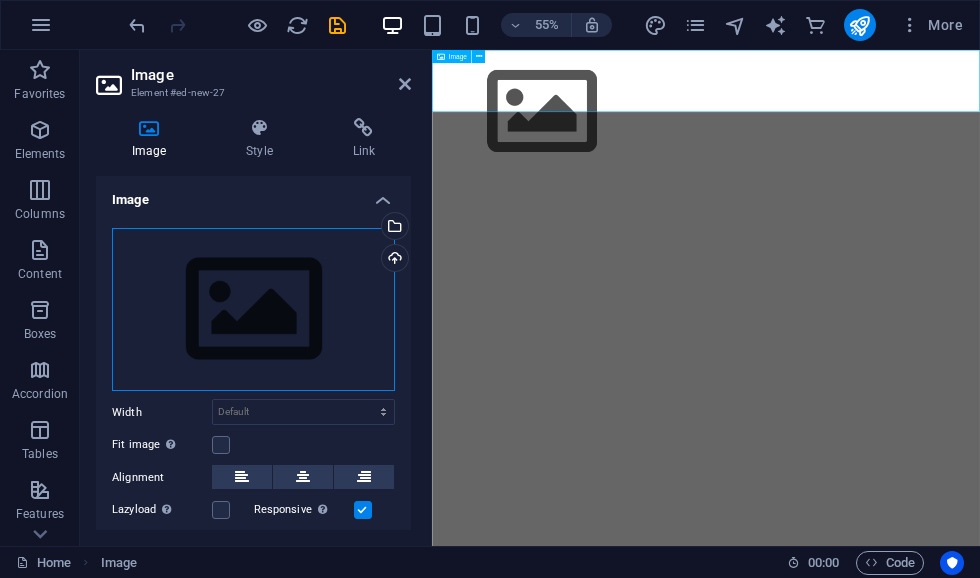 click on "Drag files here, click to choose files or select files from Files or our free stock photos & videos" at bounding box center (253, 310) 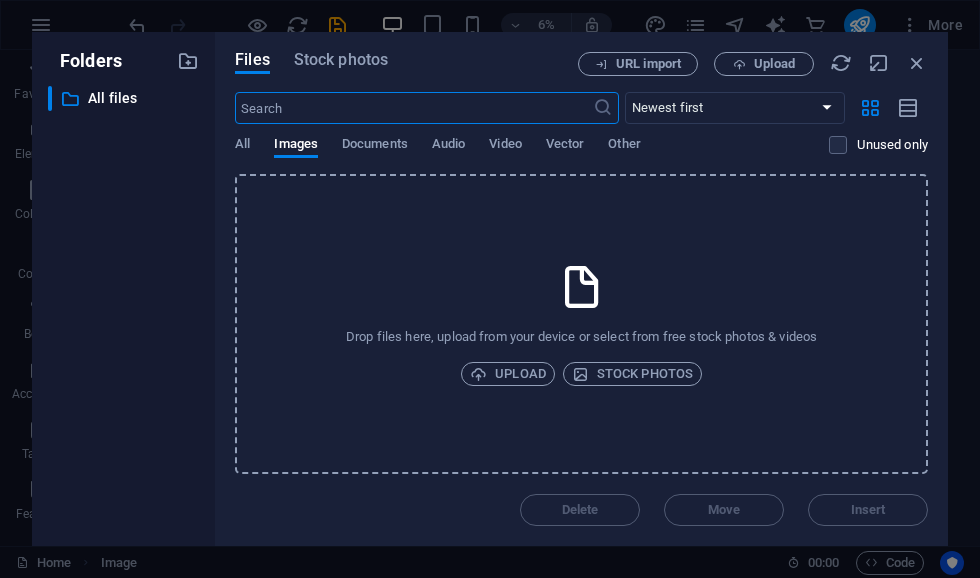 click on "Drop files here, upload from your device or select from free stock photos & videos Upload Stock photos" at bounding box center [581, 324] 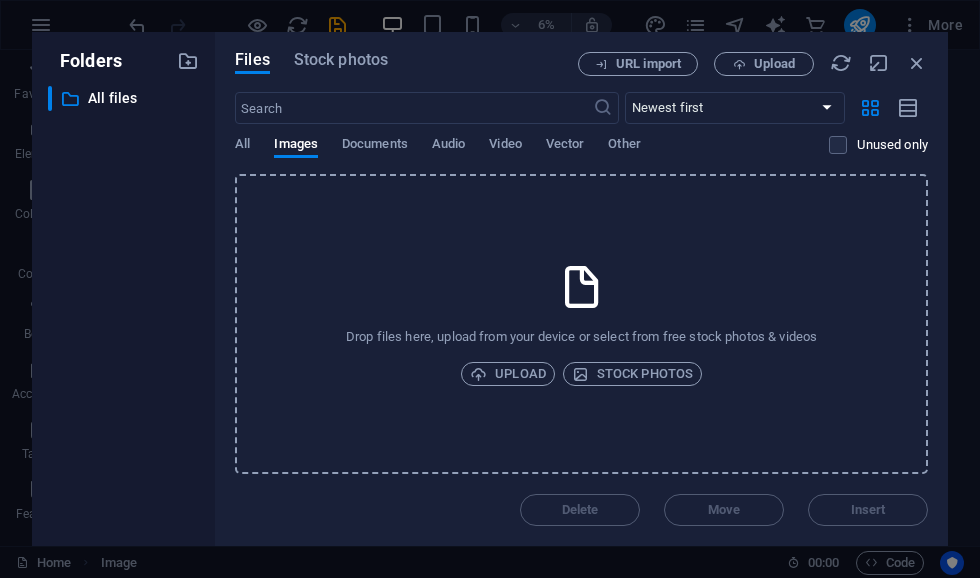 click on "Upload" at bounding box center (508, 374) 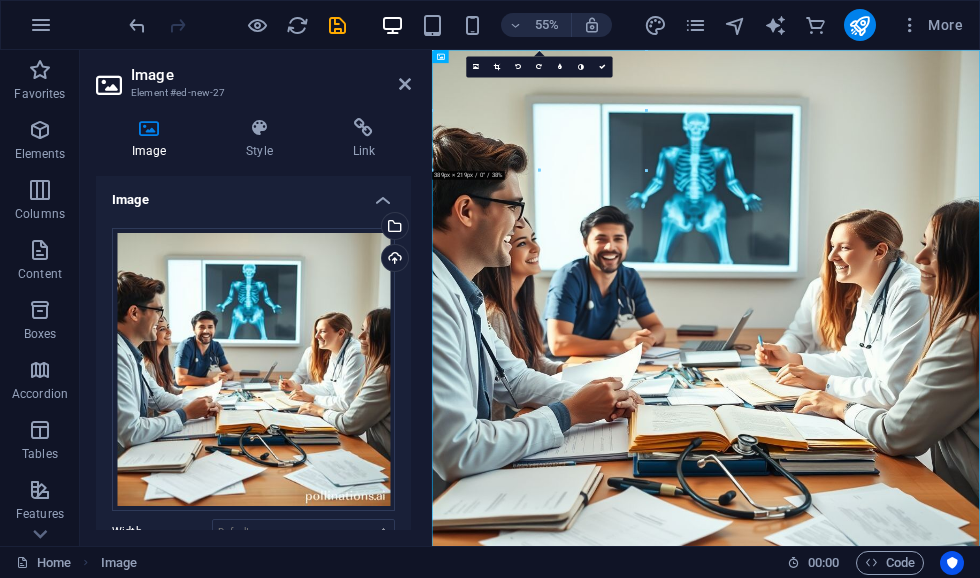 click at bounding box center [497, 67] 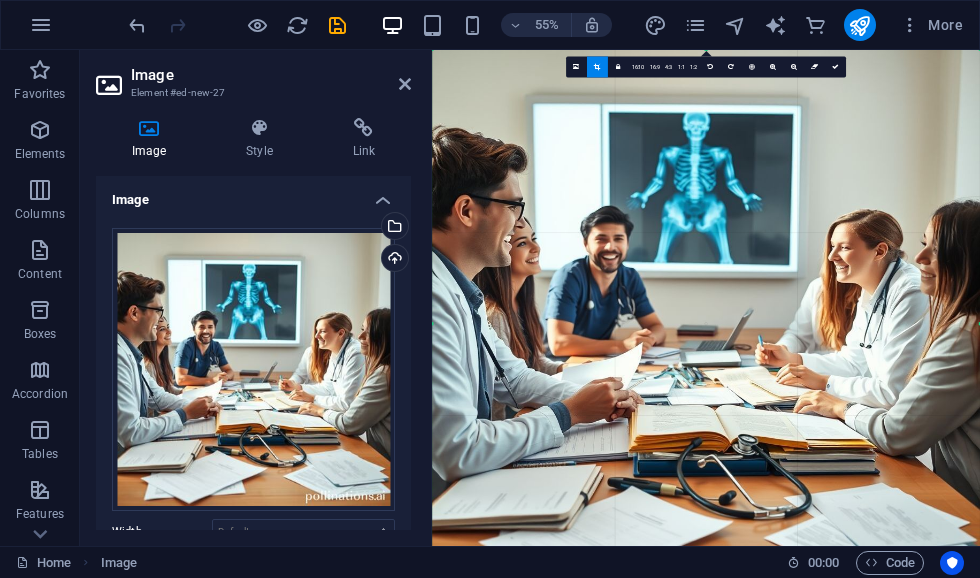click at bounding box center (706, 324) 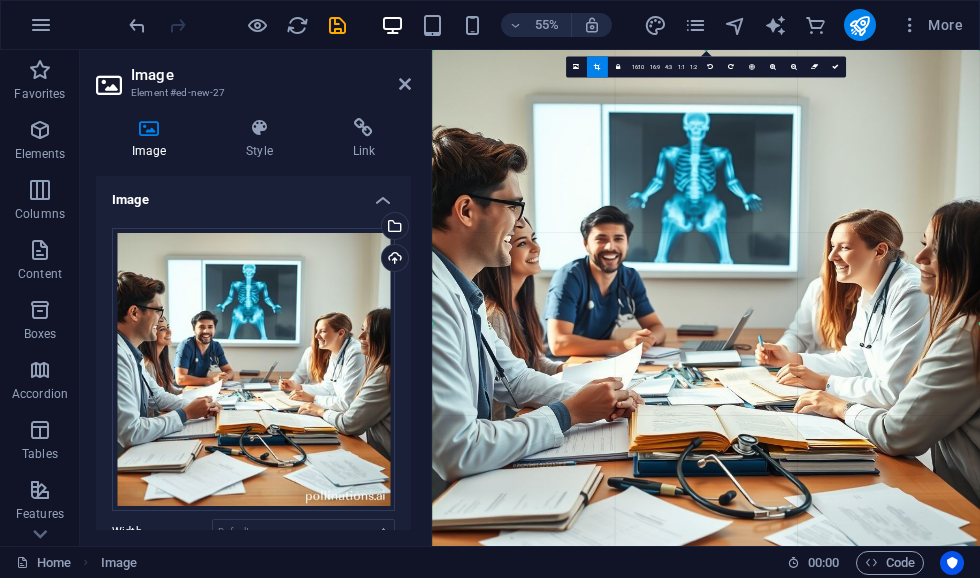 click on "More" at bounding box center (931, 25) 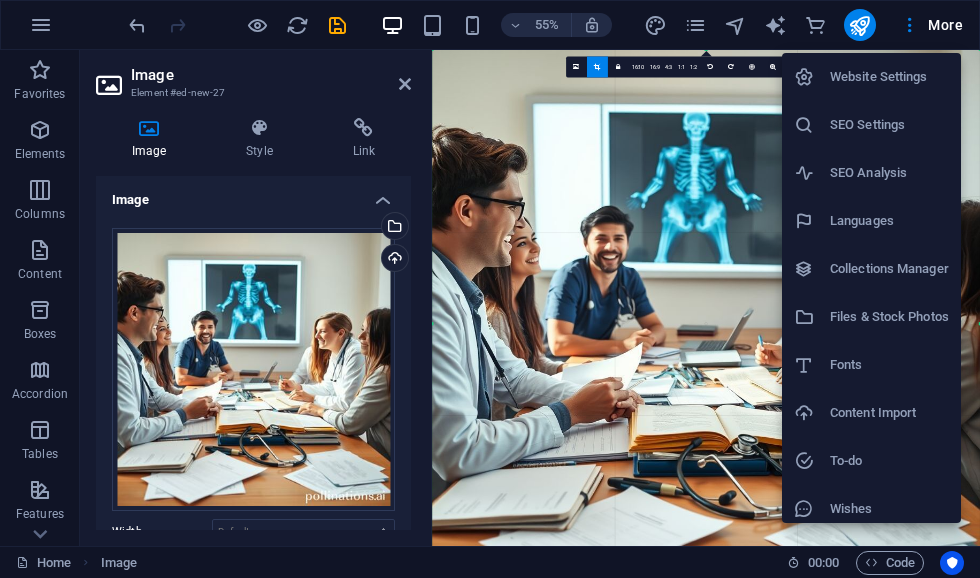 scroll, scrollTop: 0, scrollLeft: 0, axis: both 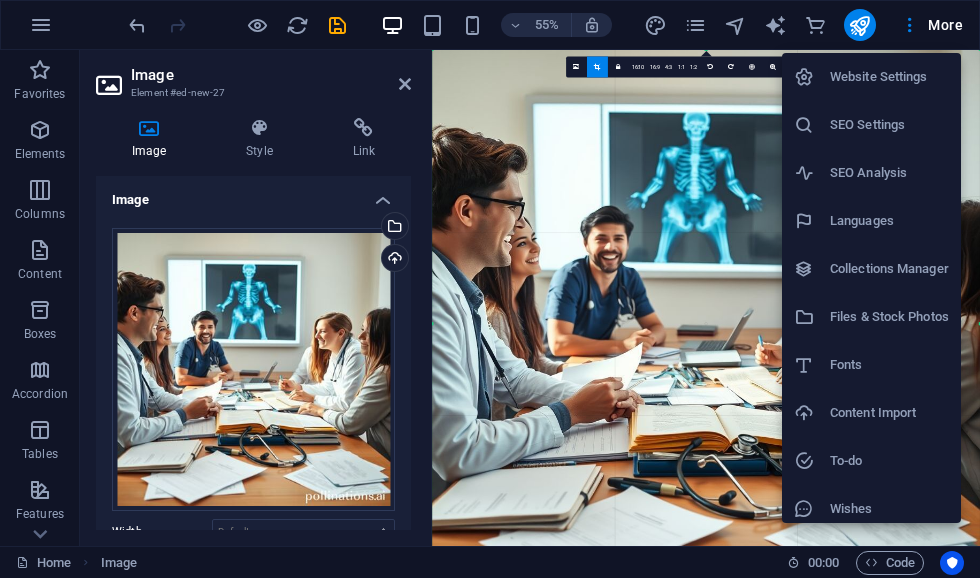 click at bounding box center [490, 289] 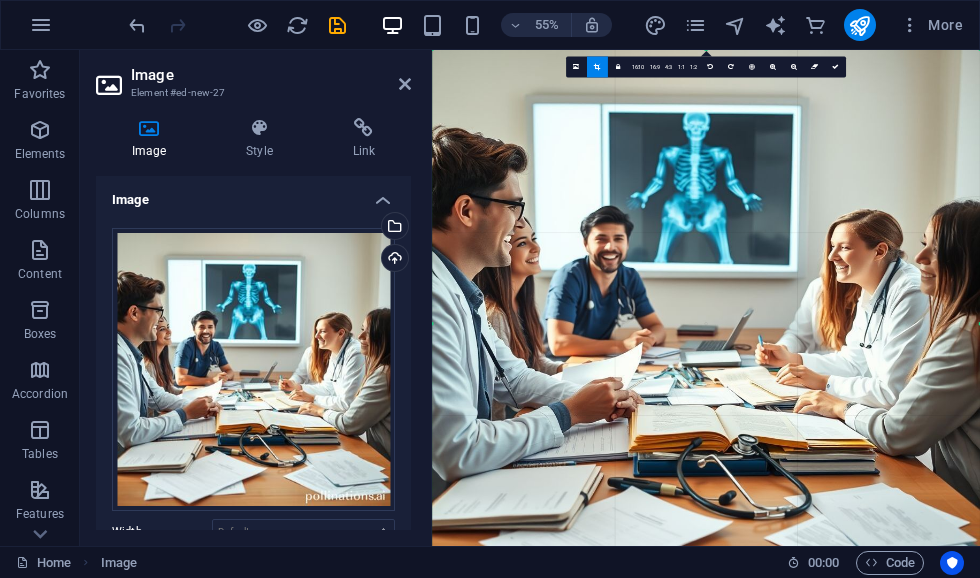 click at bounding box center [41, 25] 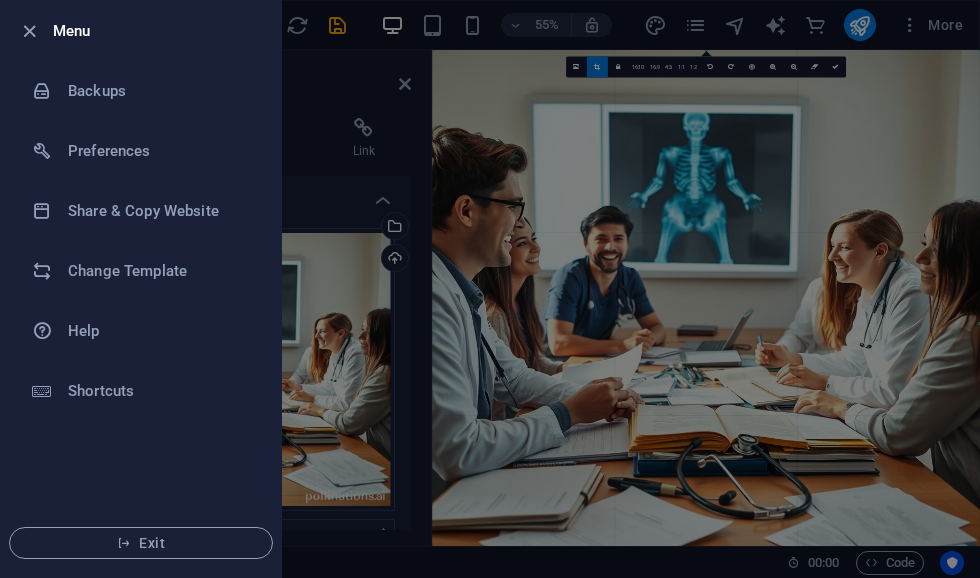 click on "Exit" at bounding box center (141, 543) 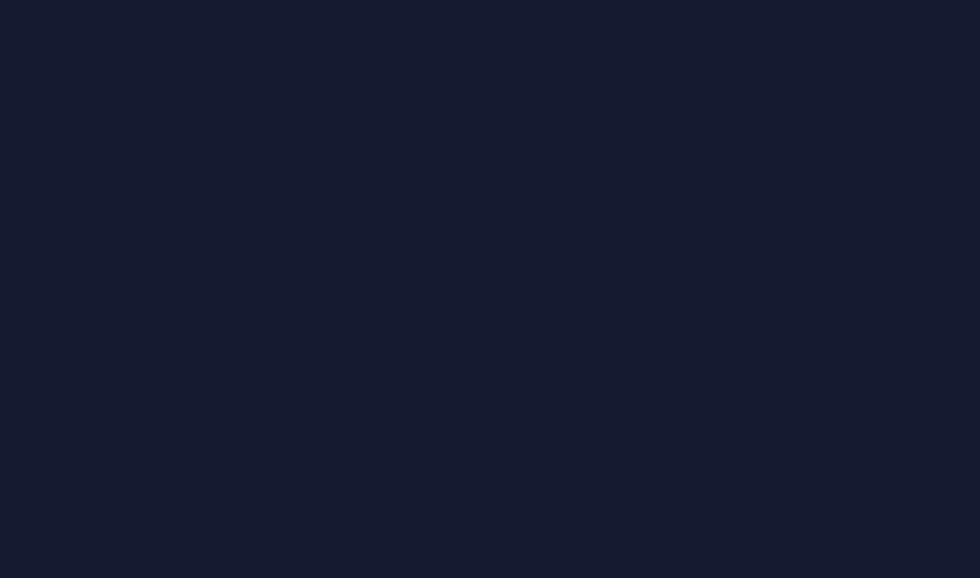 scroll, scrollTop: 0, scrollLeft: 0, axis: both 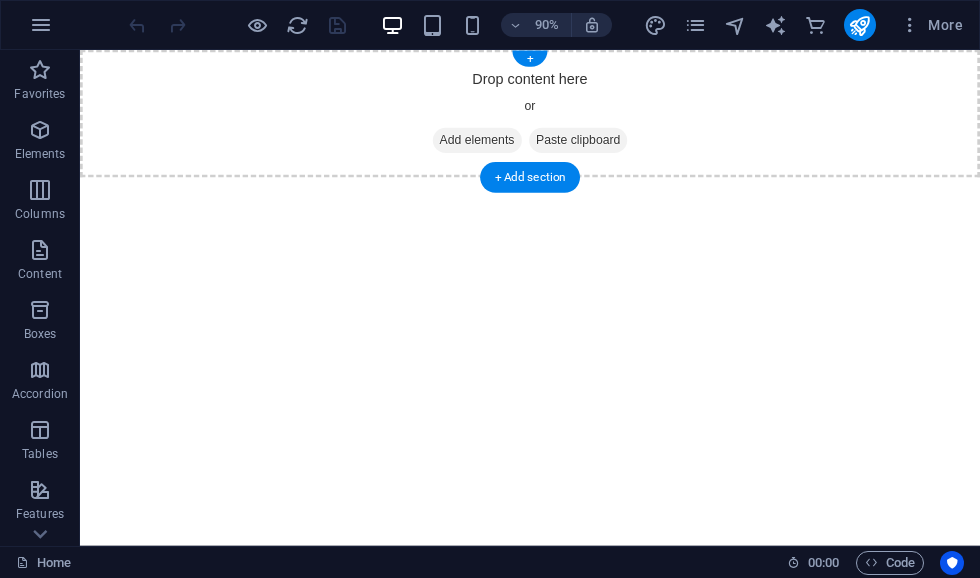 click on "Add elements" at bounding box center [521, 151] 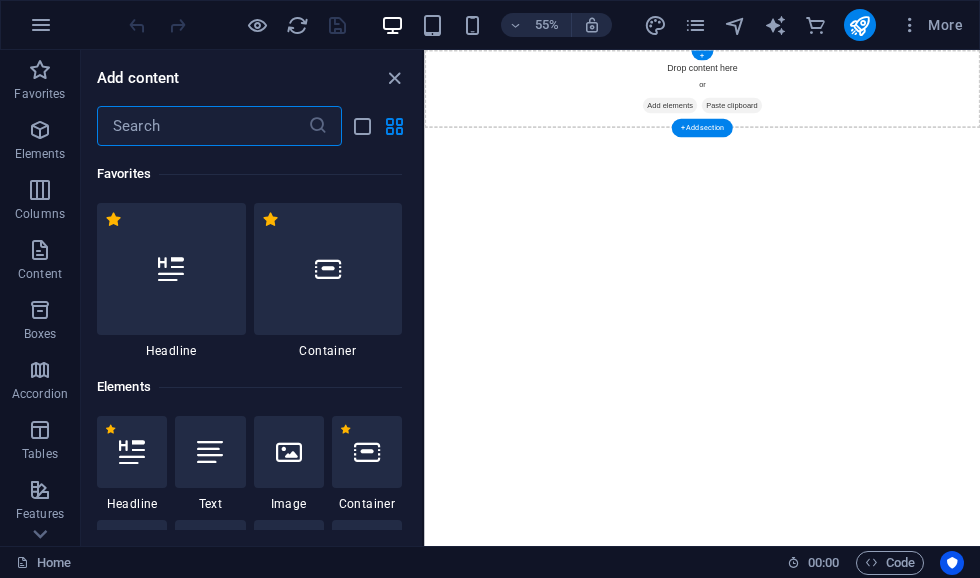 click on "Add elements" at bounding box center (870, 151) 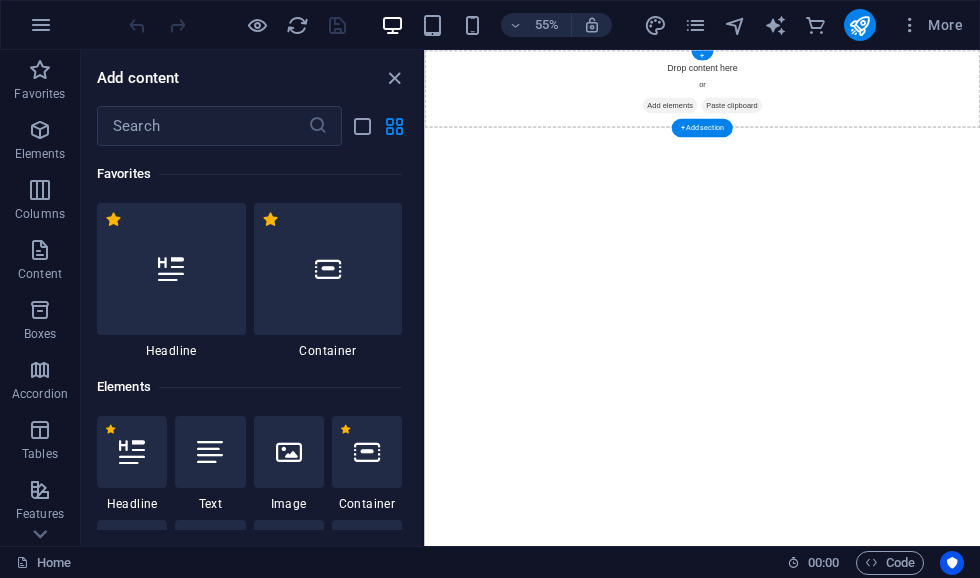 click on "Drop content here or  Add elements  Paste clipboard" at bounding box center (929, 121) 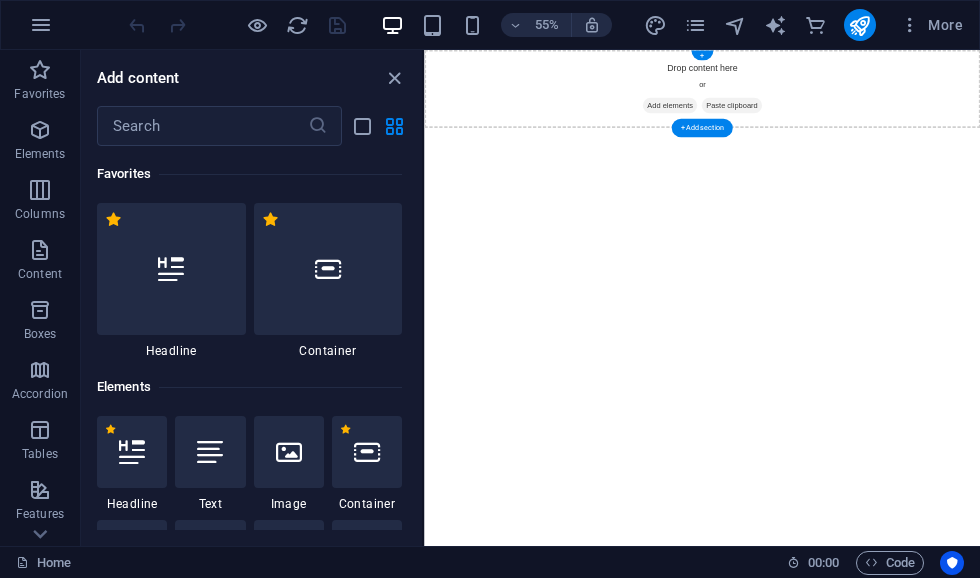 click on "Add elements" at bounding box center [870, 151] 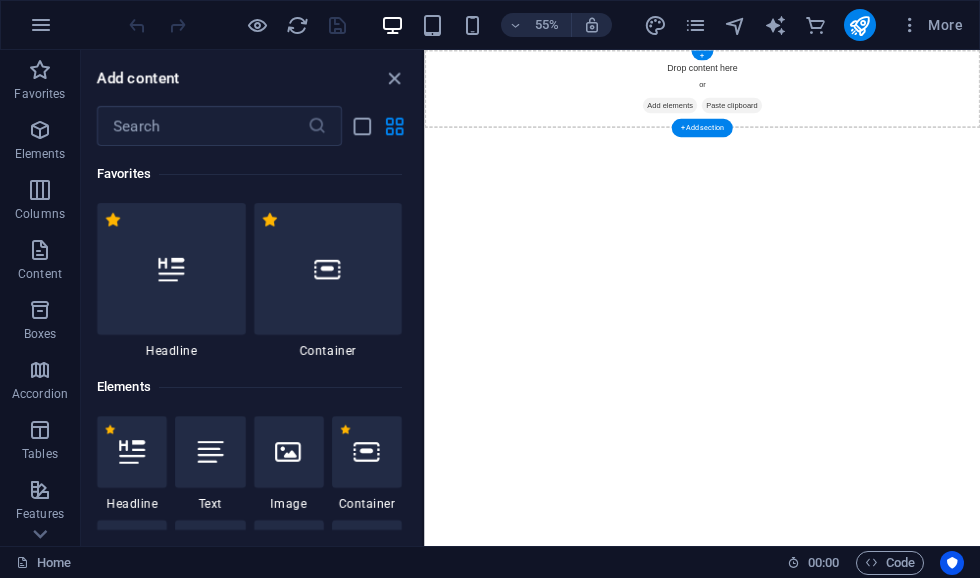 click on "Add elements" at bounding box center (870, 151) 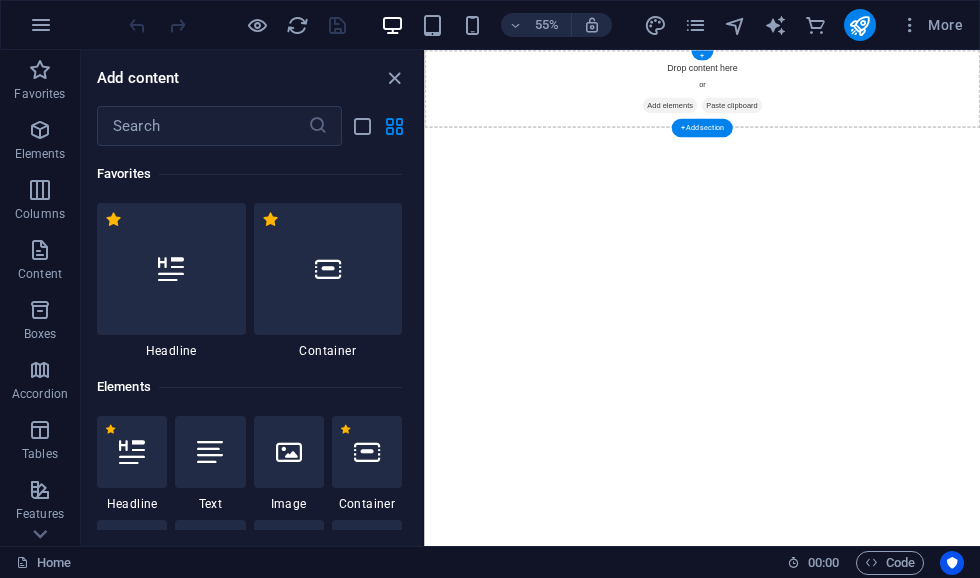 click on "Add elements" at bounding box center [870, 151] 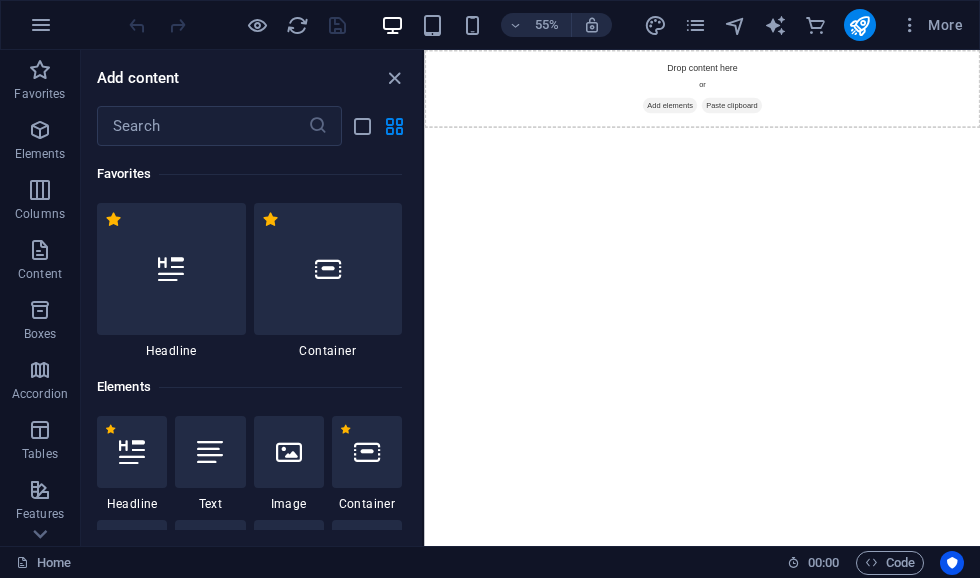 click at bounding box center (289, 452) 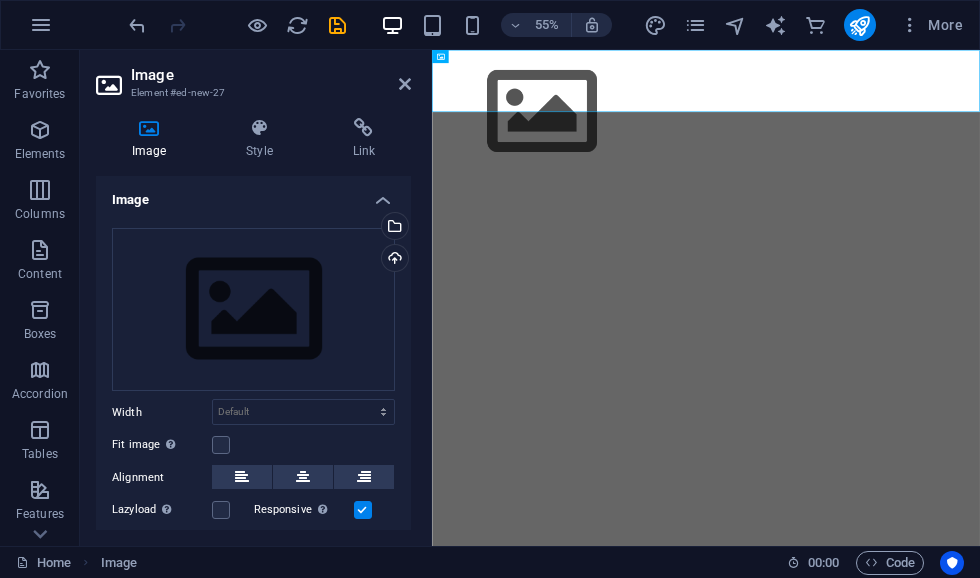 click on "Upload" at bounding box center (393, 260) 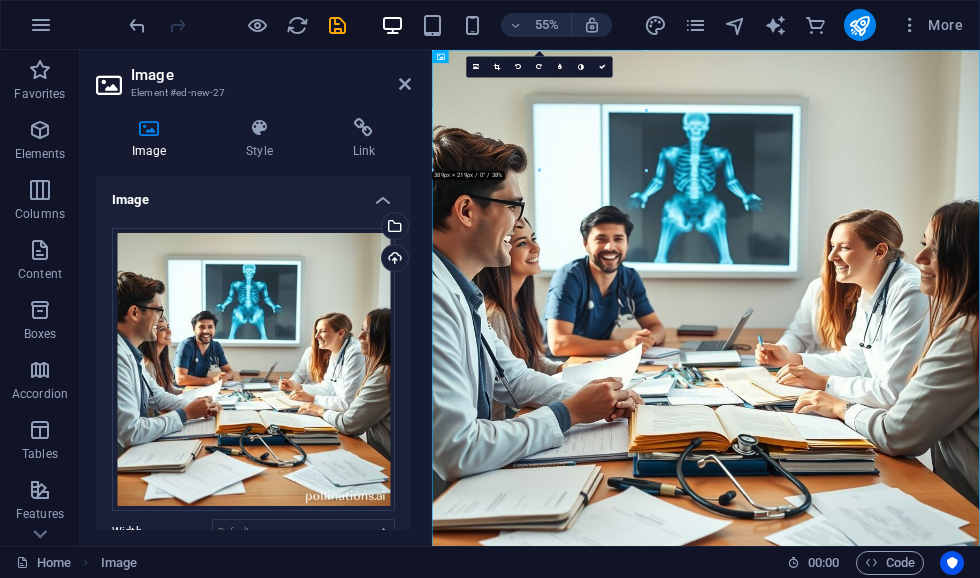 click at bounding box center (735, 25) 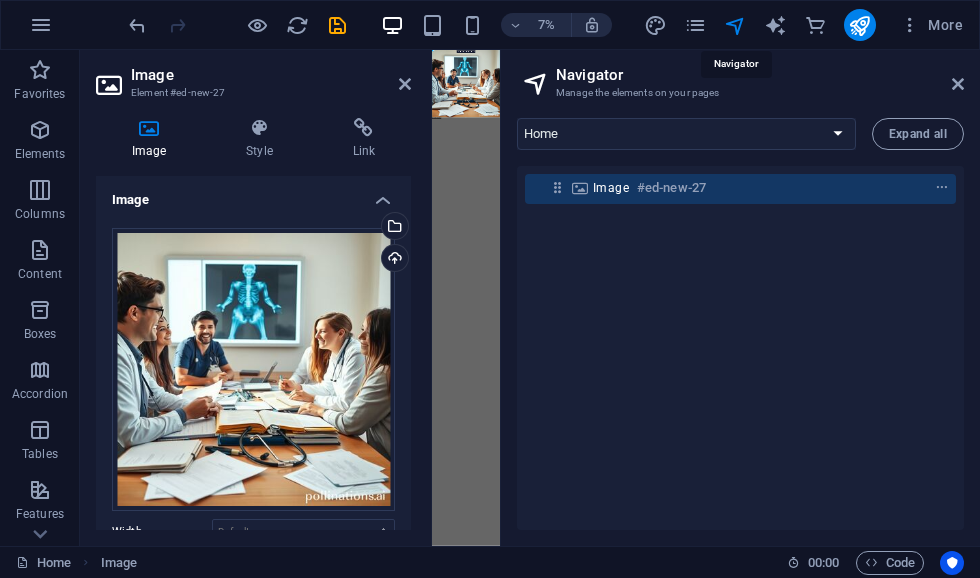 click at bounding box center (735, 25) 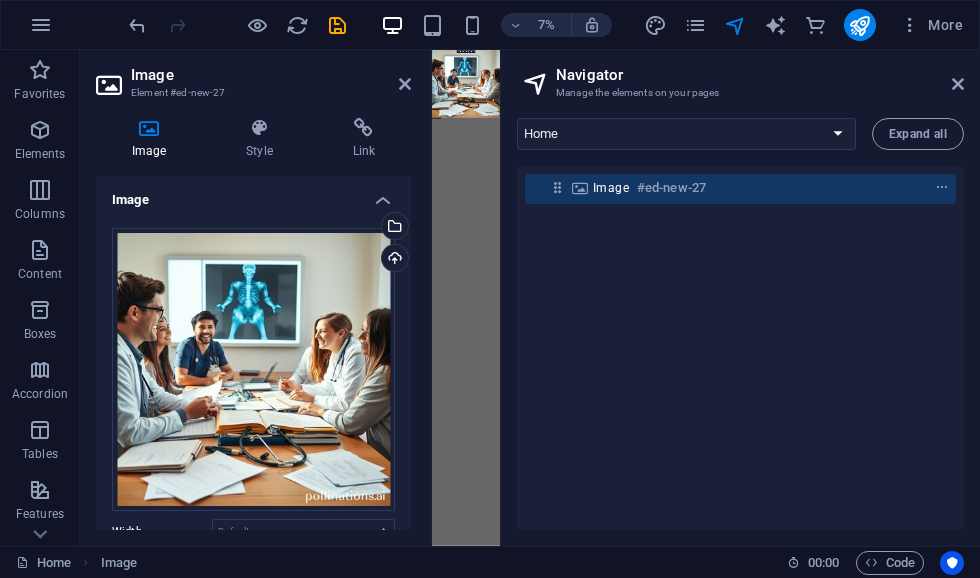 click at bounding box center (958, 84) 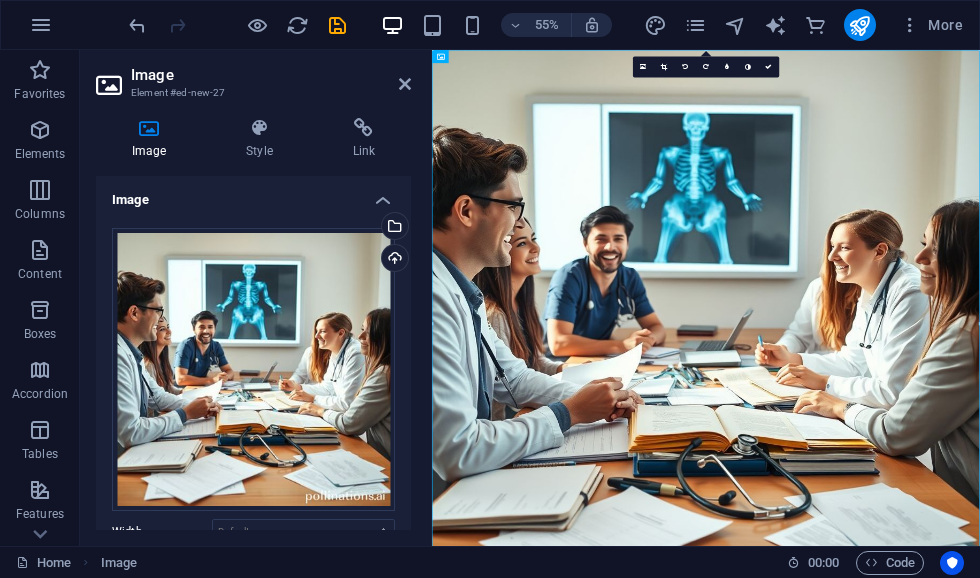 click at bounding box center (910, 25) 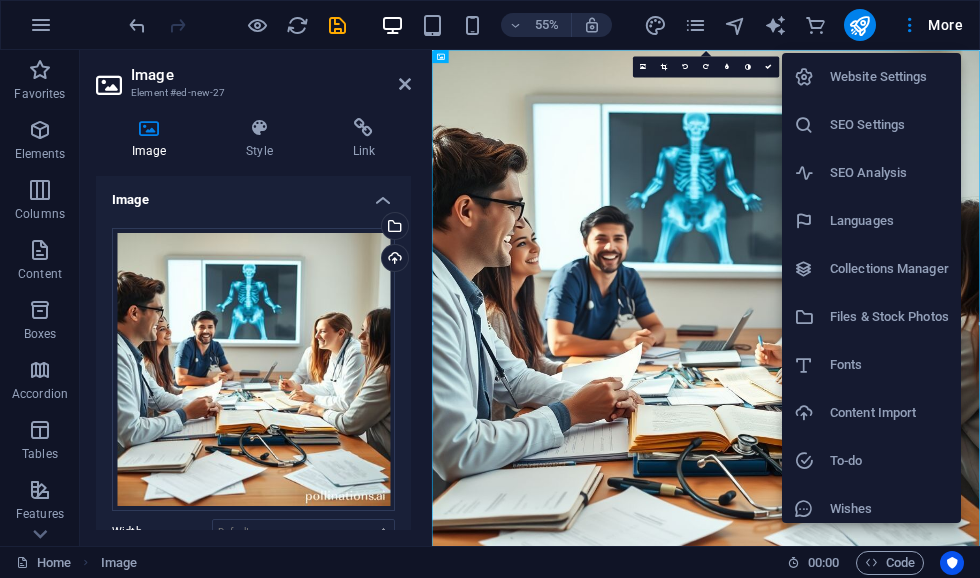click at bounding box center (490, 289) 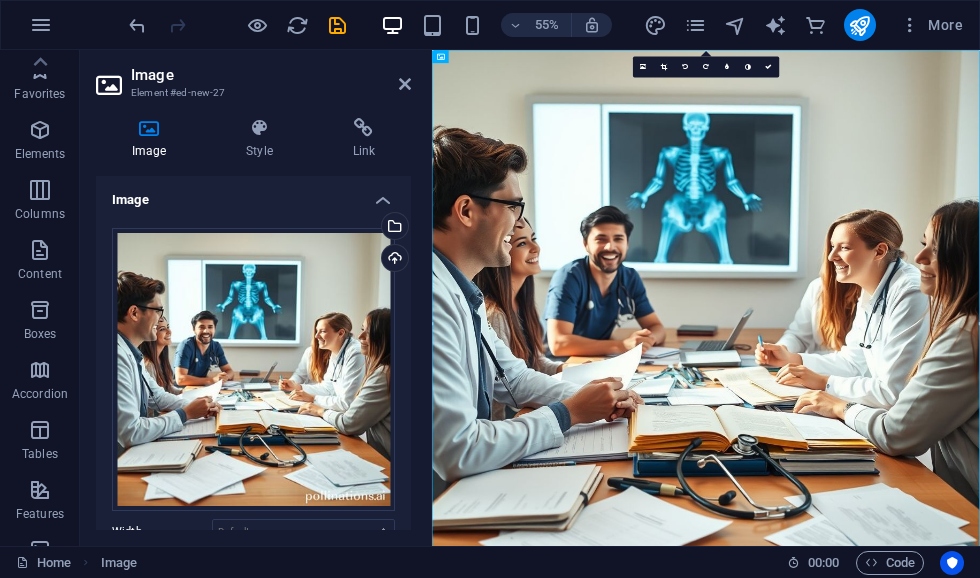 scroll, scrollTop: 0, scrollLeft: 0, axis: both 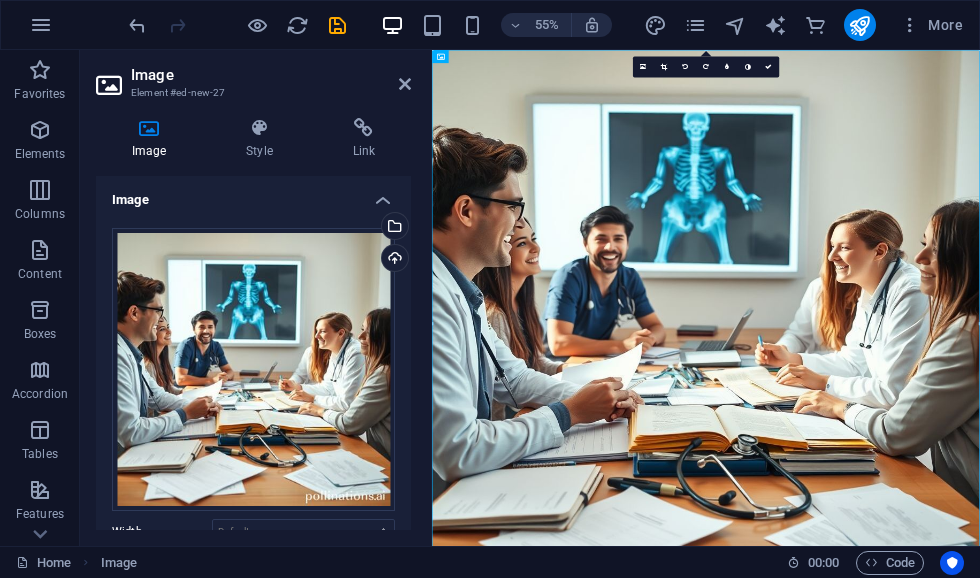 click at bounding box center [337, 25] 